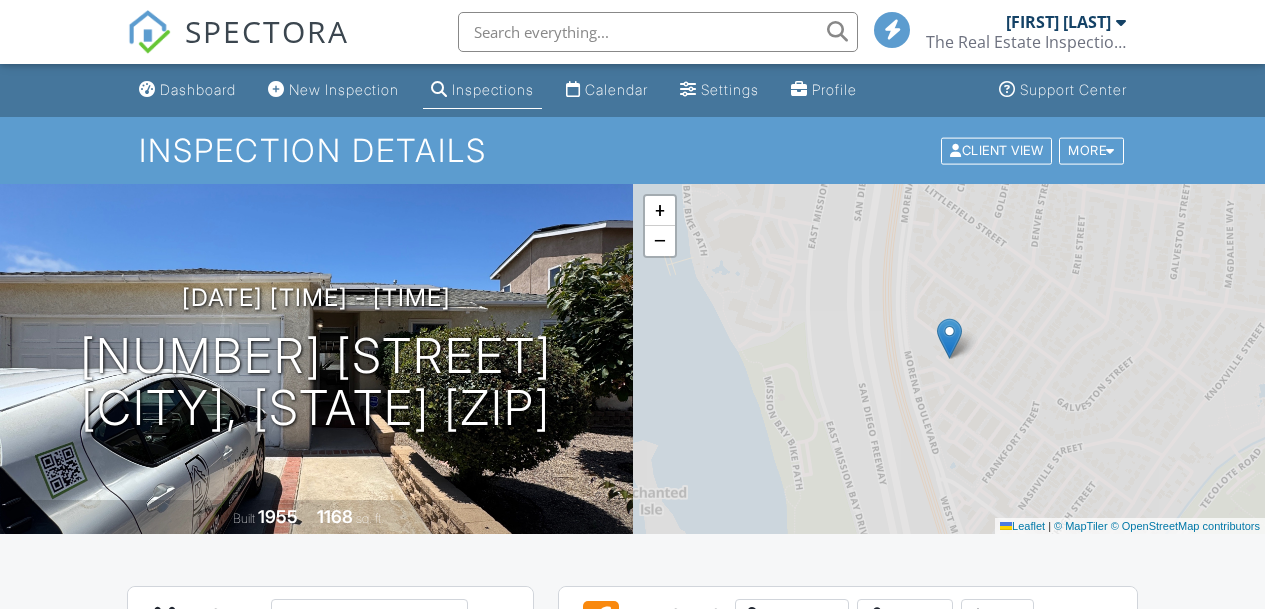 scroll, scrollTop: 409, scrollLeft: 0, axis: vertical 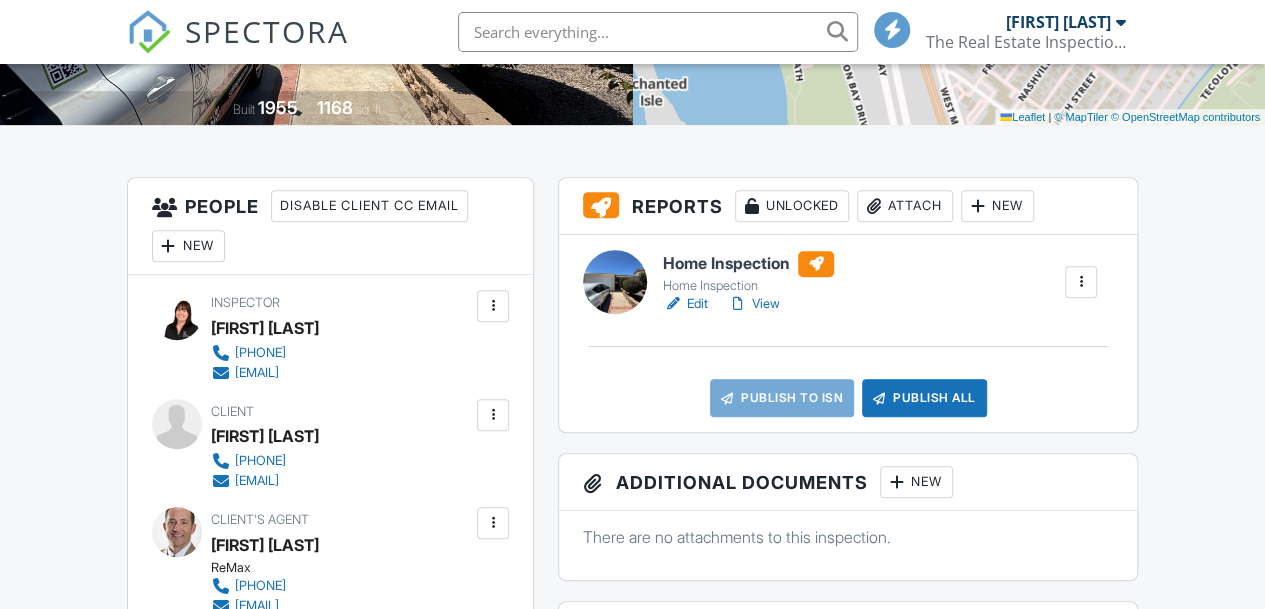 click on "View" at bounding box center (754, 304) 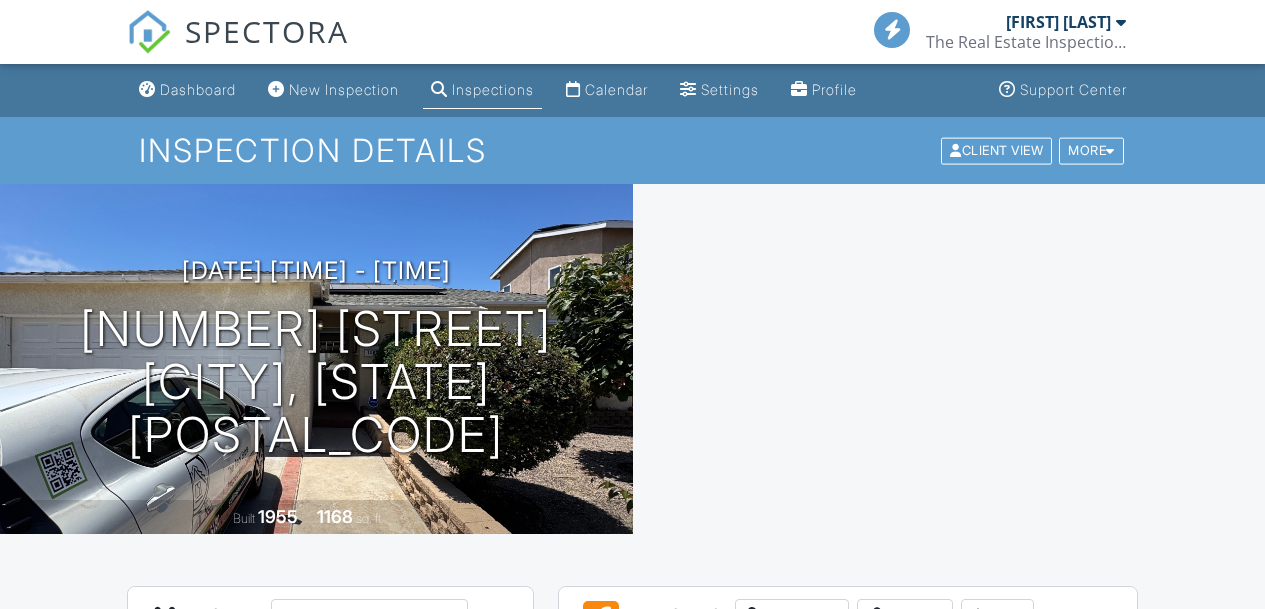 scroll, scrollTop: 0, scrollLeft: 0, axis: both 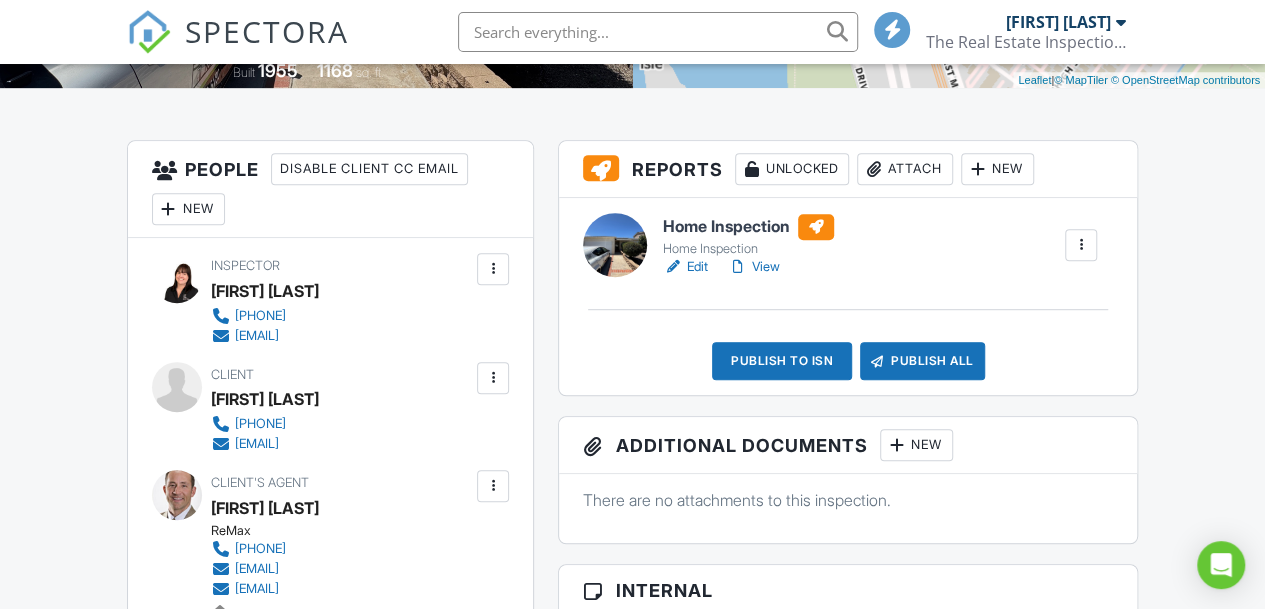 click on "View" at bounding box center (754, 267) 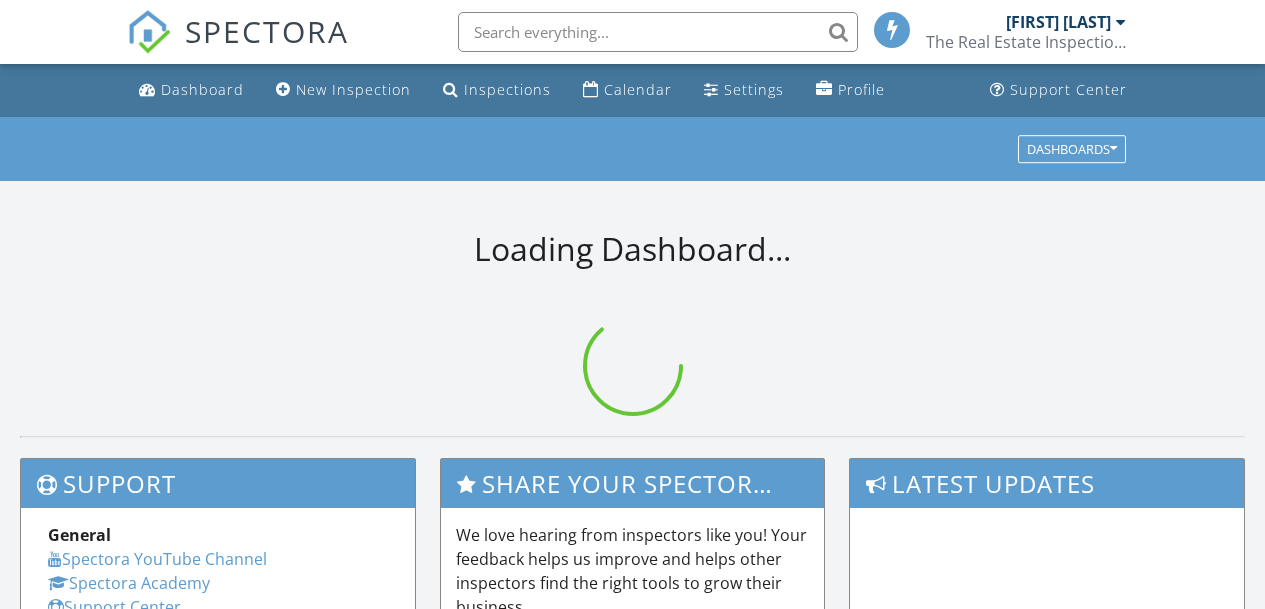 scroll, scrollTop: 0, scrollLeft: 0, axis: both 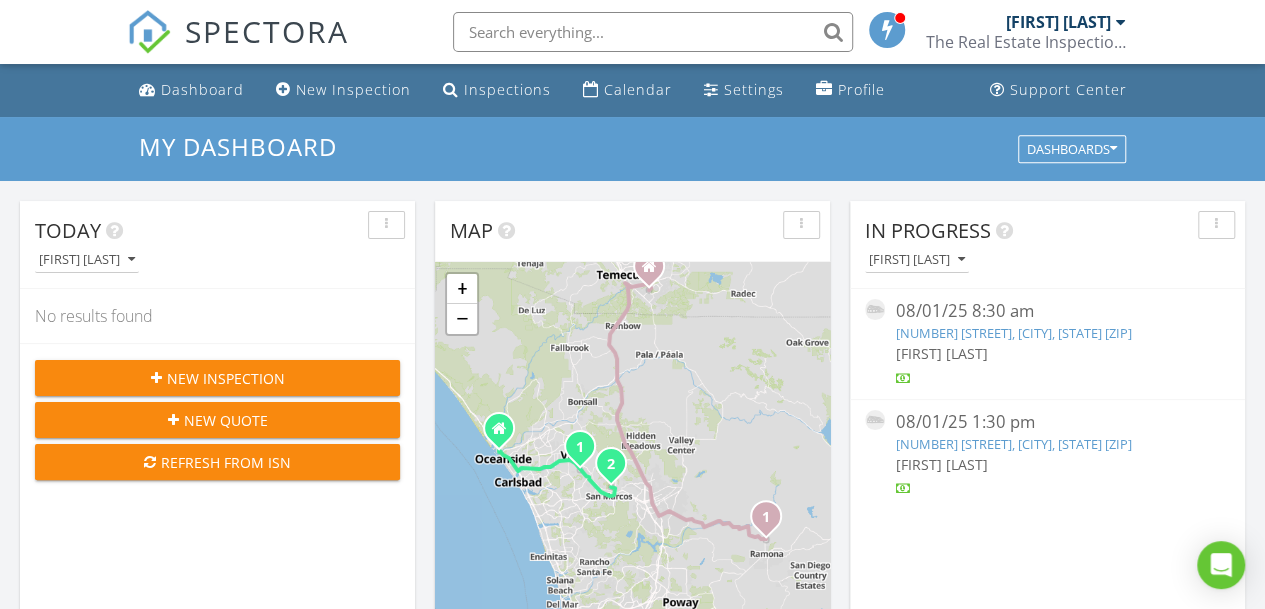click on "6224 Rose Lake Ave, San Diego, CA 92119" at bounding box center [1013, 444] 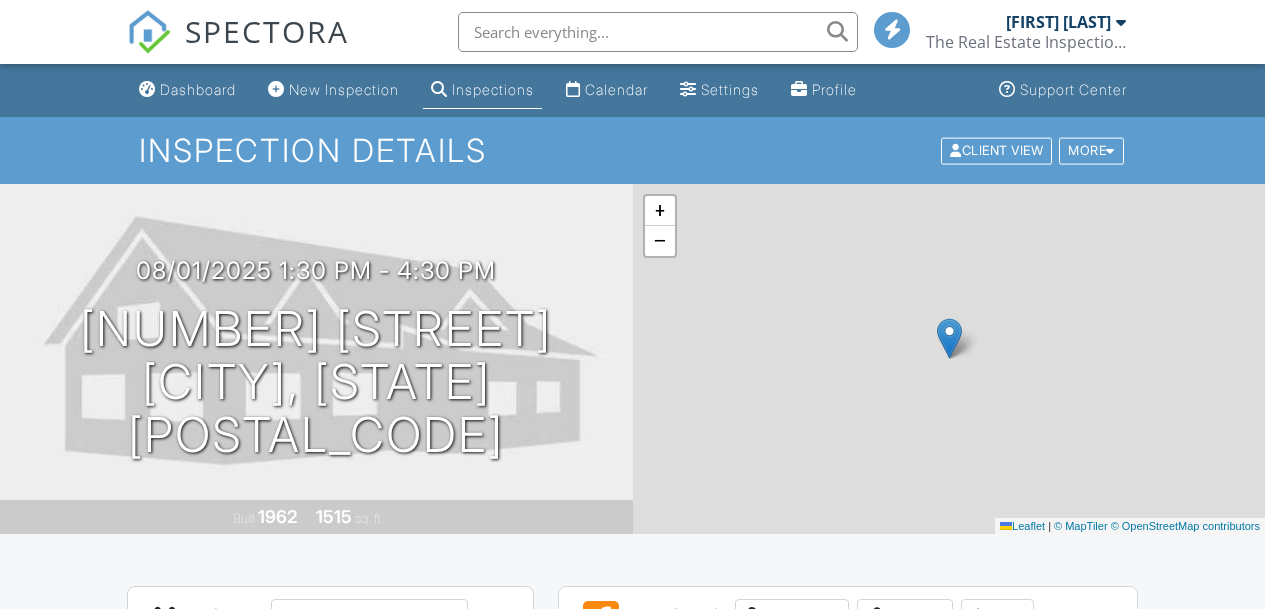 scroll, scrollTop: 0, scrollLeft: 0, axis: both 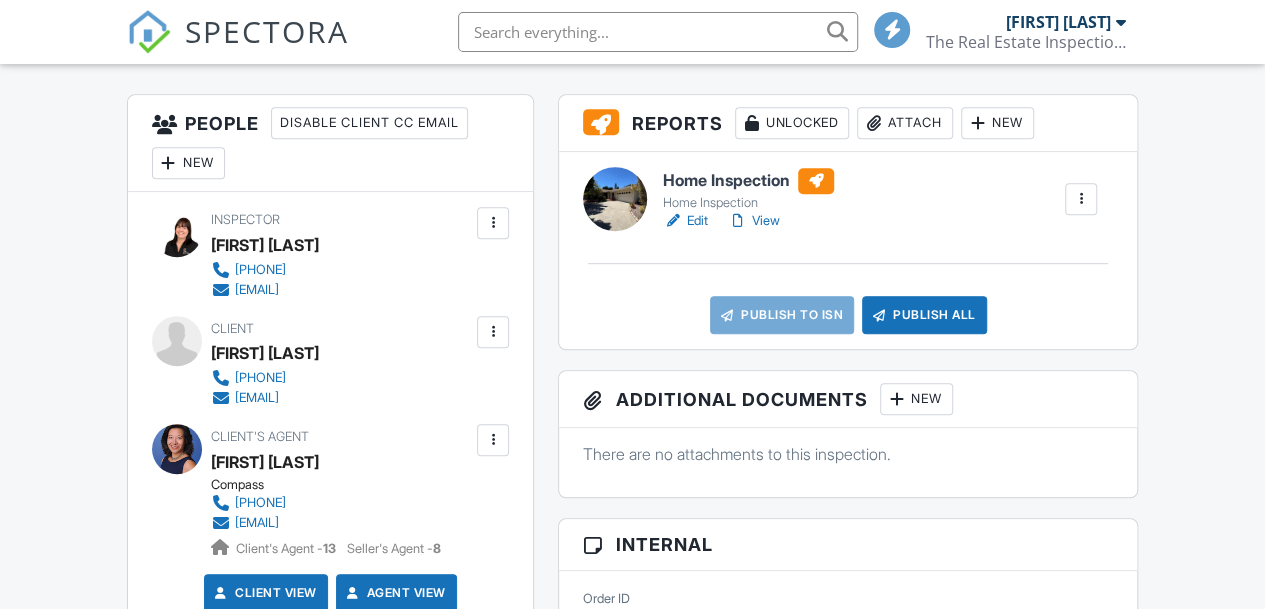click on "Edit" at bounding box center [685, 221] 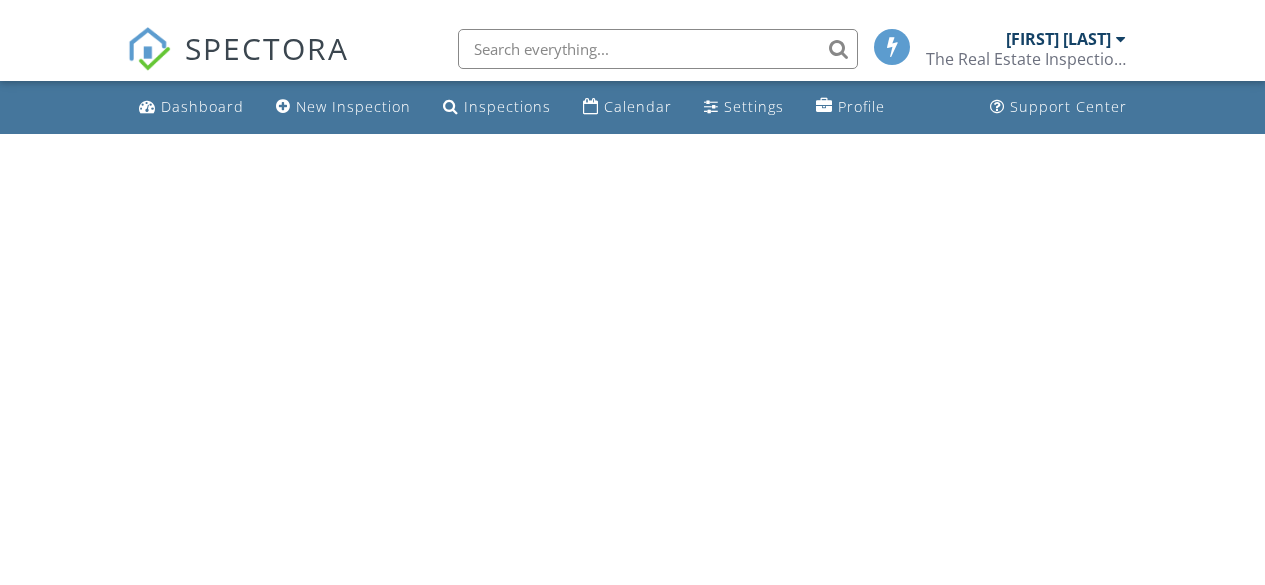 scroll, scrollTop: 0, scrollLeft: 0, axis: both 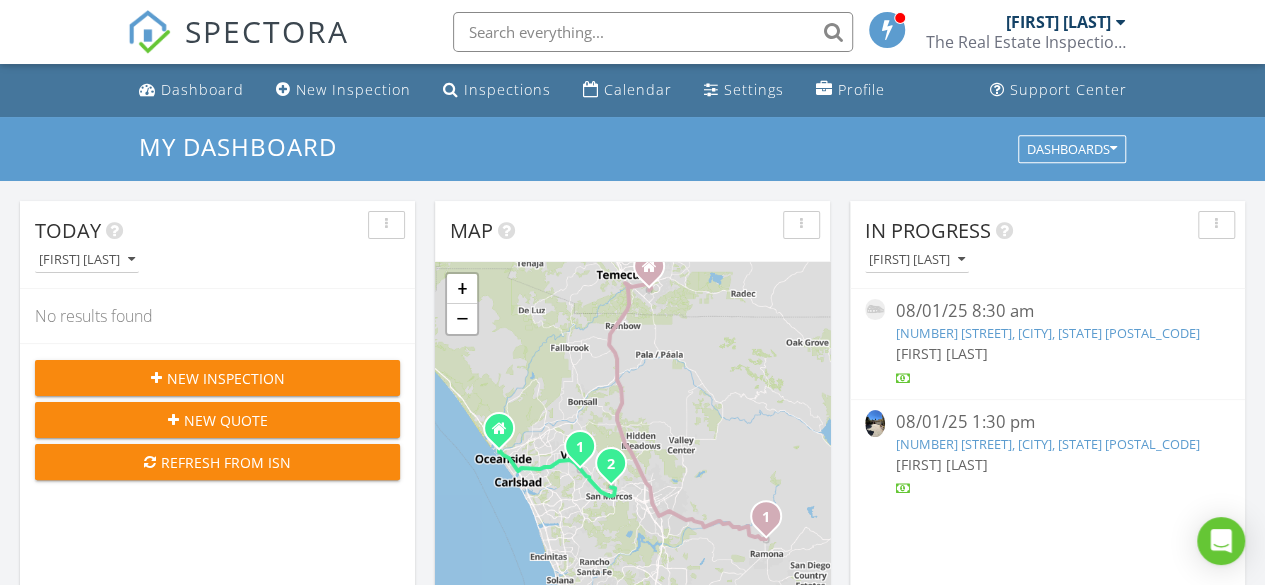 click on "6224 Rose Lake Ave, San Diego, CA 92119" at bounding box center (1047, 444) 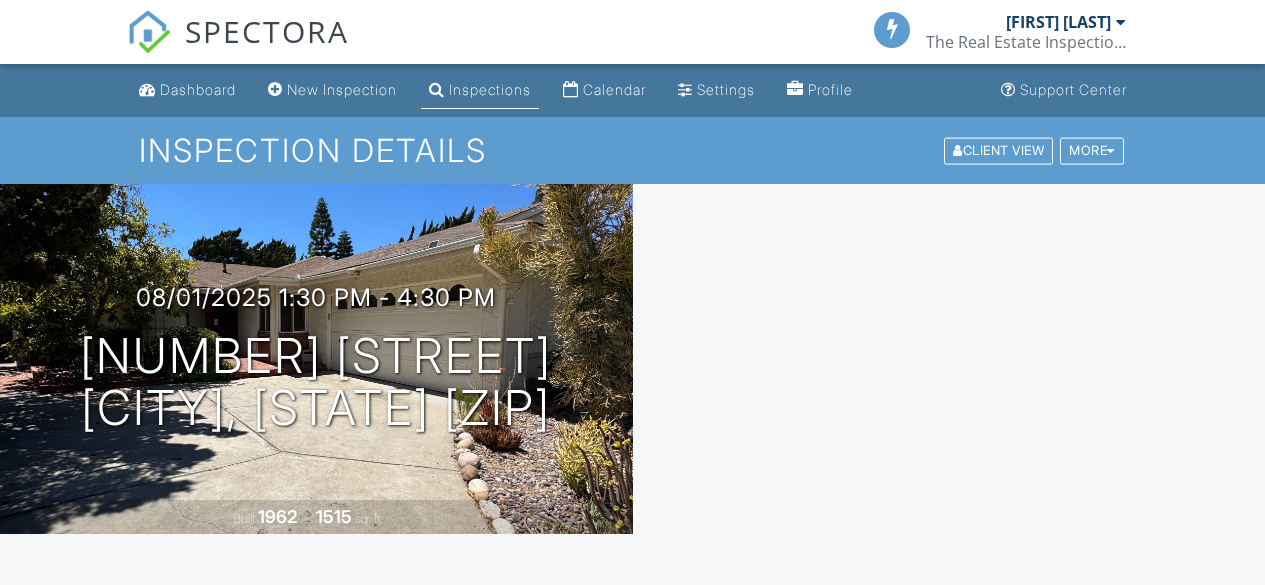 scroll, scrollTop: 0, scrollLeft: 0, axis: both 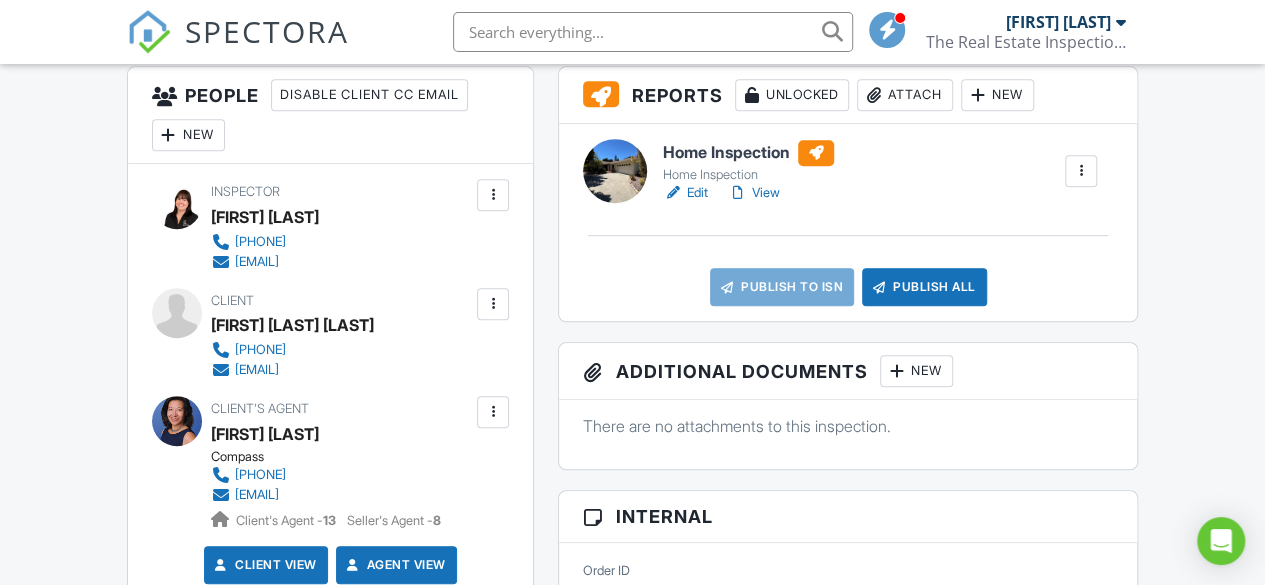 click on "Edit" at bounding box center (685, 193) 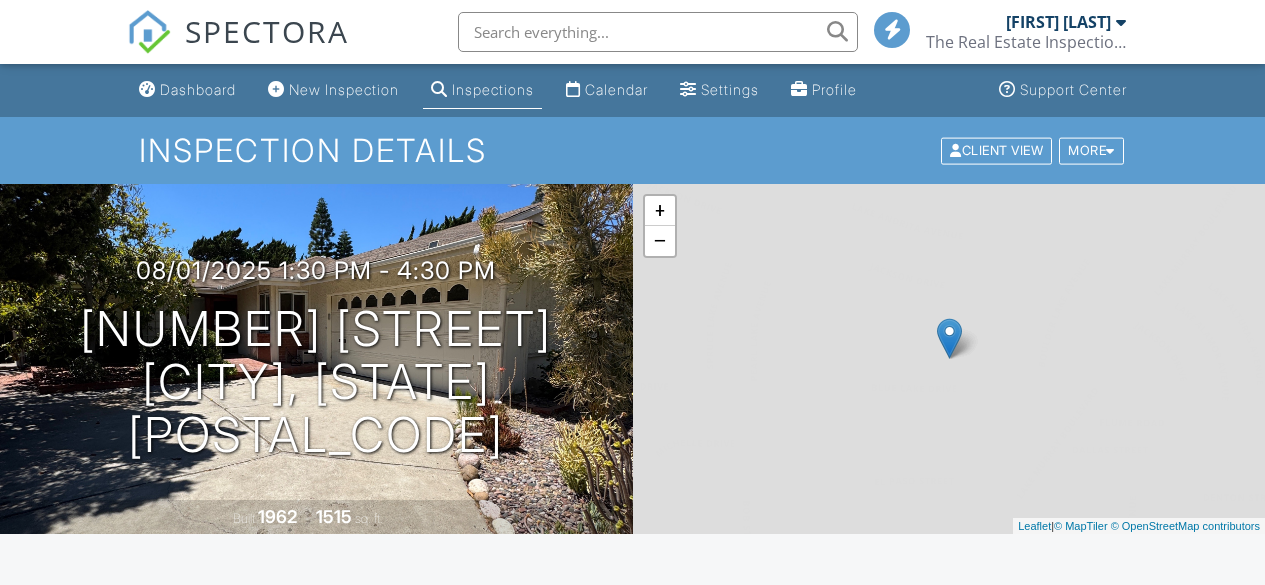 scroll, scrollTop: 0, scrollLeft: 0, axis: both 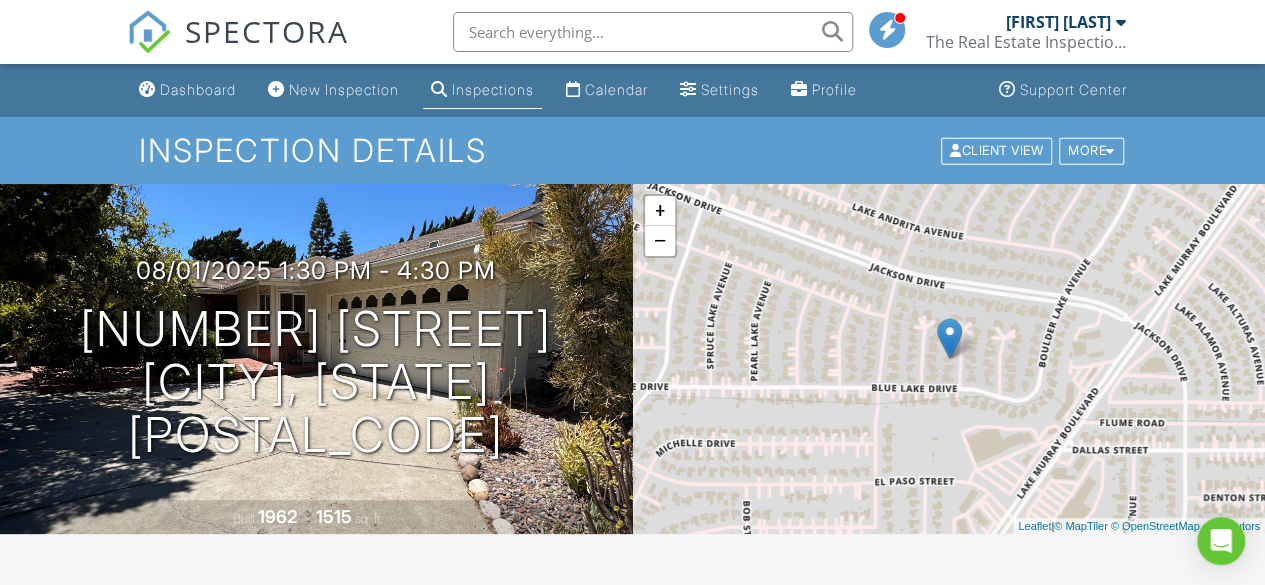 click at bounding box center [887, 30] 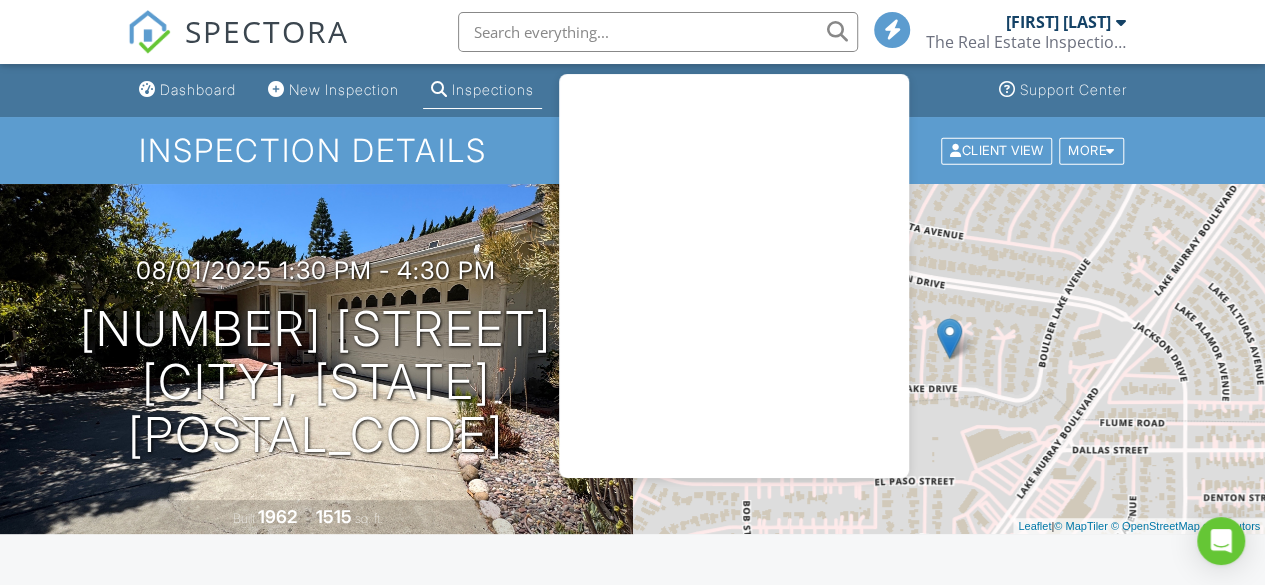 click on "SPECTORA
Anna Carlson
The Real Estate Inspection Company
Role:
Inspector
Change Role
Dashboard
New Inspection
Inspections
Calendar
Contacts
Automations
Metrics
Payments
Data Exports
Billing
Reporting
Settings
What's New
Sign Out" at bounding box center (633, 32) 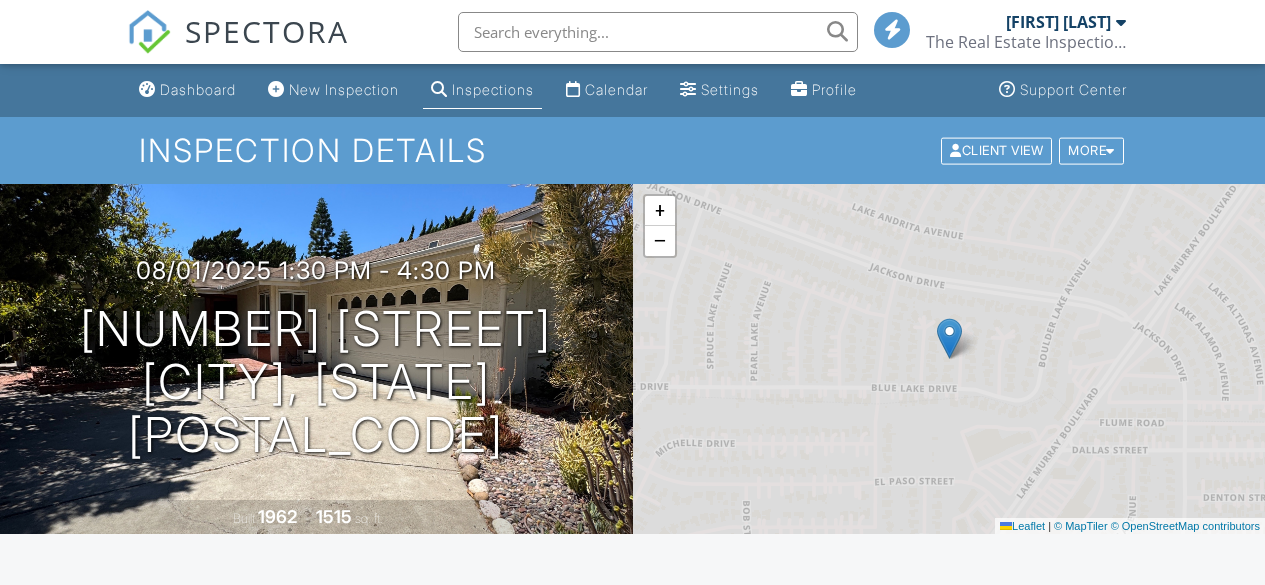 scroll, scrollTop: 69, scrollLeft: 0, axis: vertical 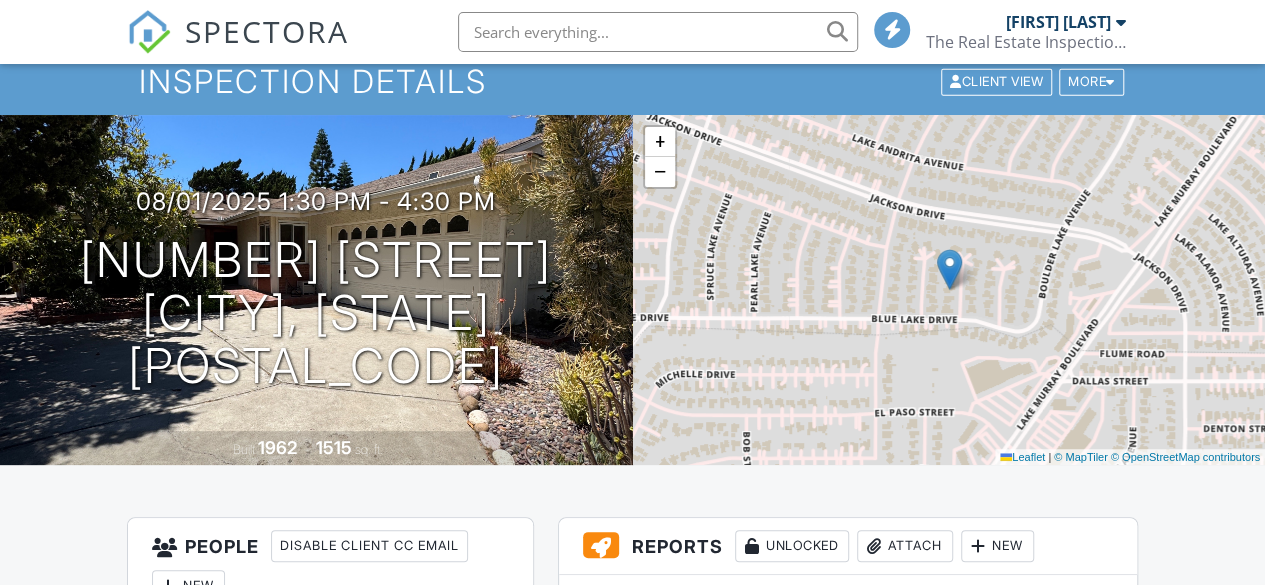 click on "View" at bounding box center (754, 644) 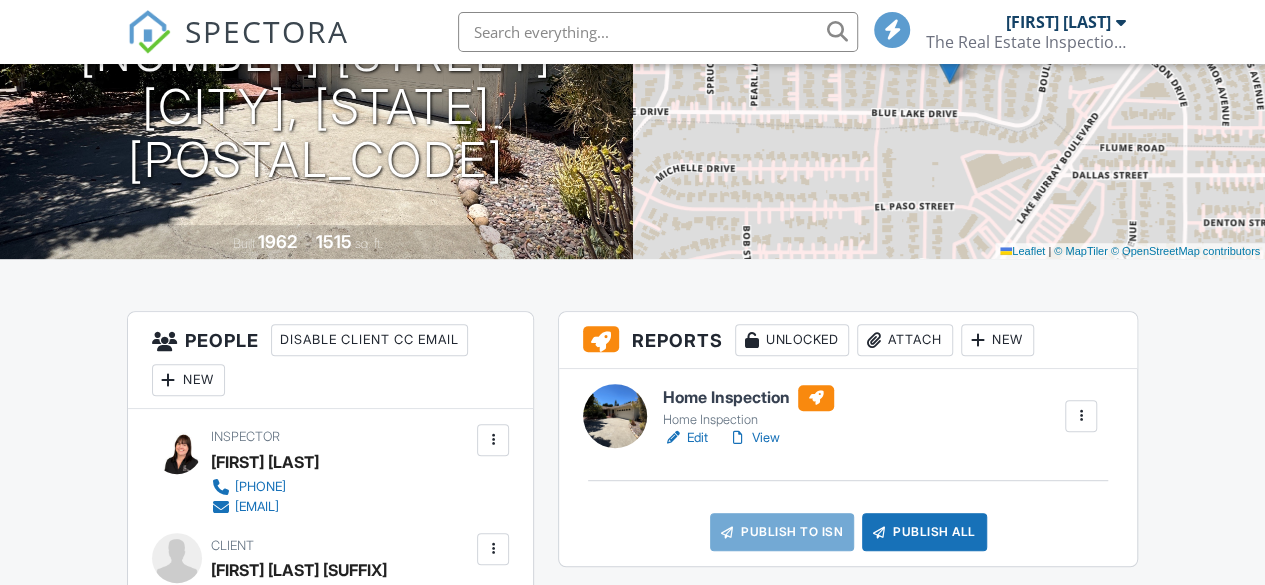 scroll, scrollTop: 0, scrollLeft: 0, axis: both 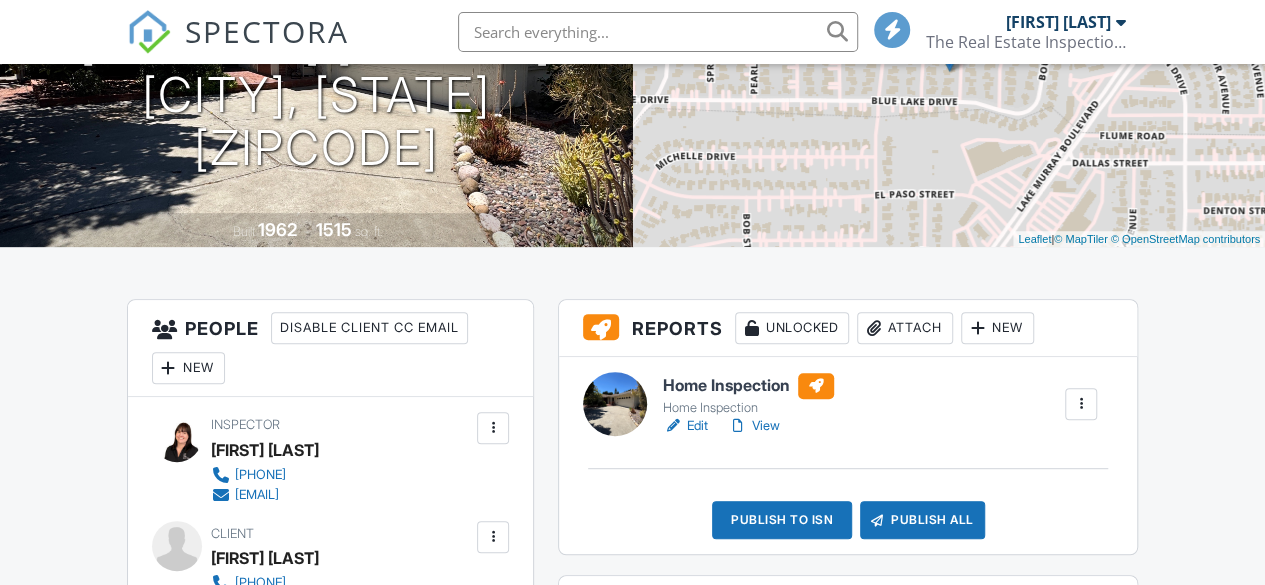 click on "View" at bounding box center [754, 426] 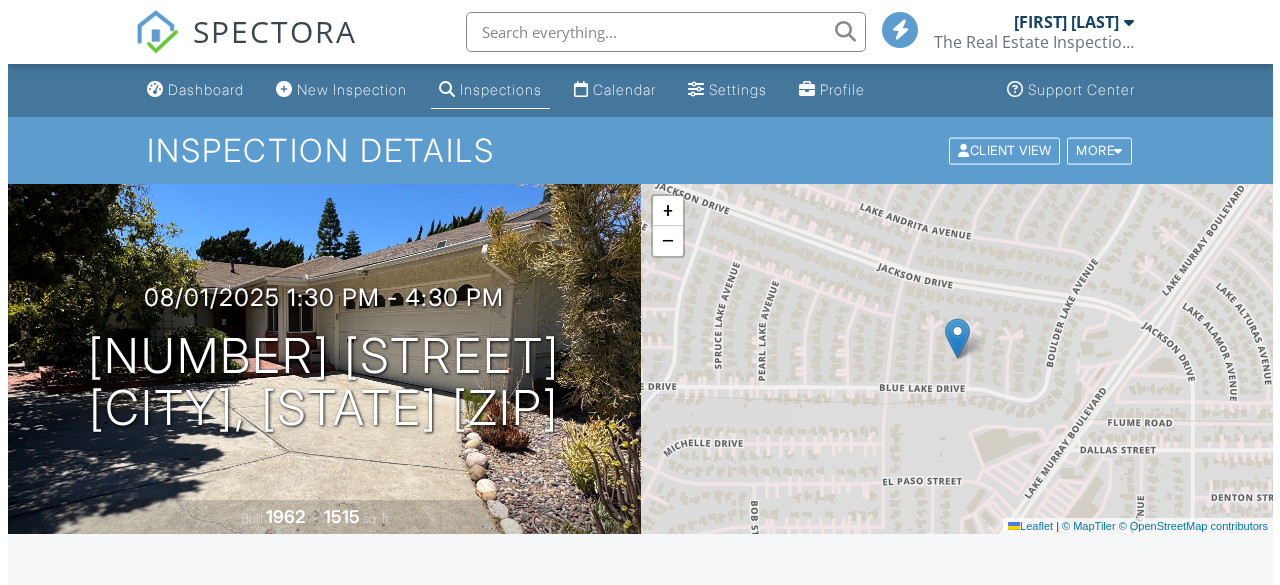 scroll, scrollTop: 362, scrollLeft: 0, axis: vertical 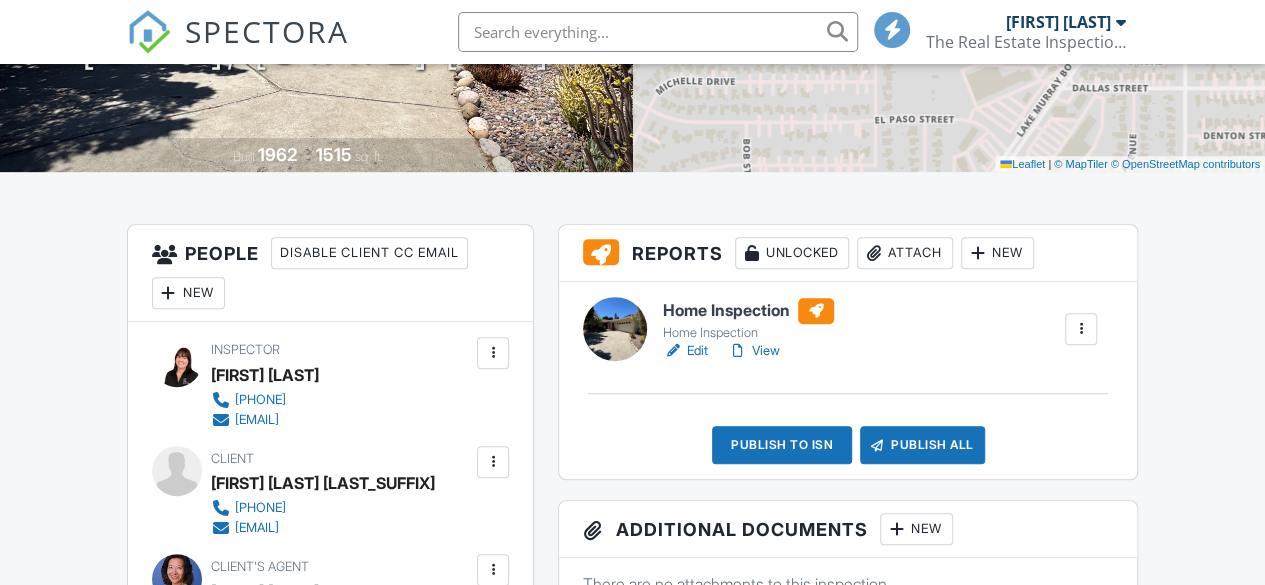 click on "Publish All" at bounding box center [922, 445] 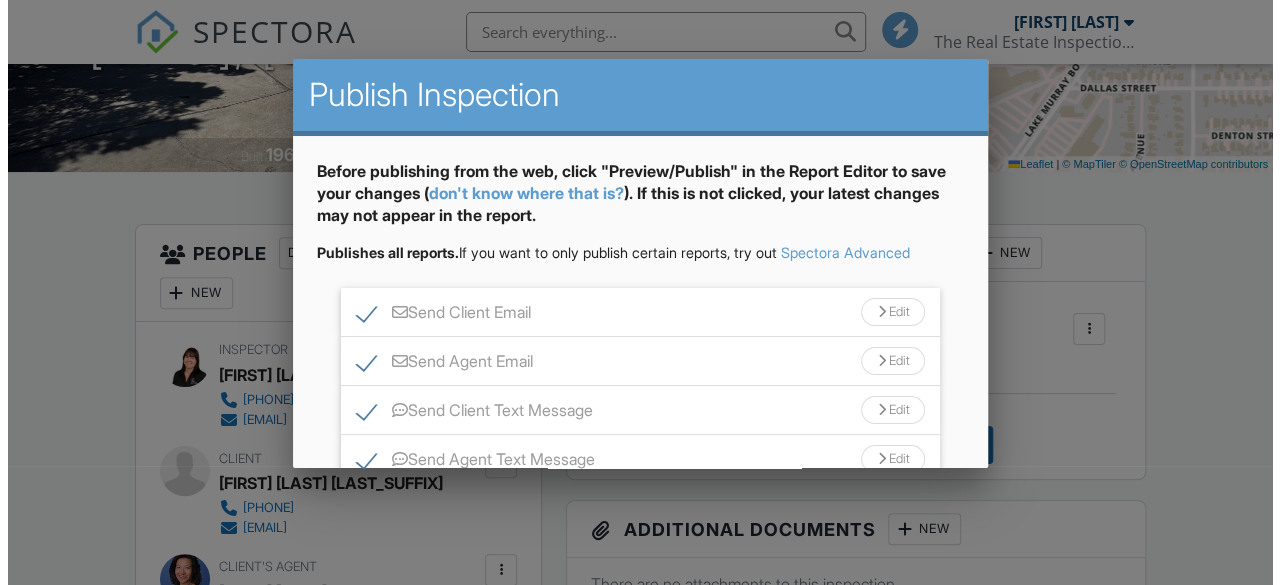scroll, scrollTop: 362, scrollLeft: 0, axis: vertical 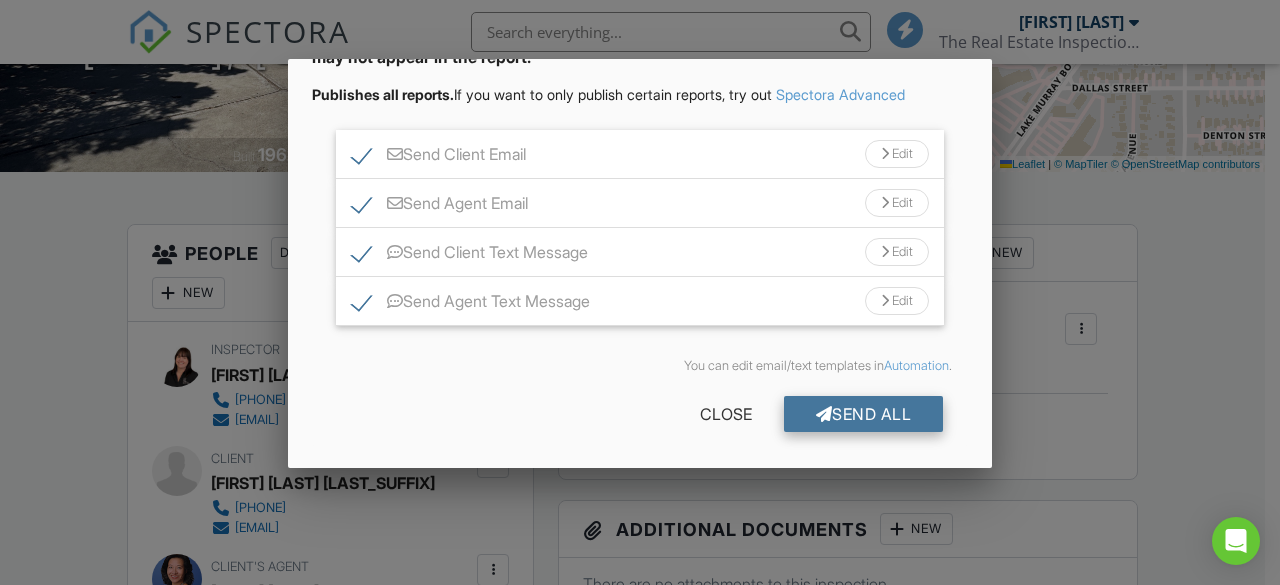 click on "Send All" at bounding box center [864, 414] 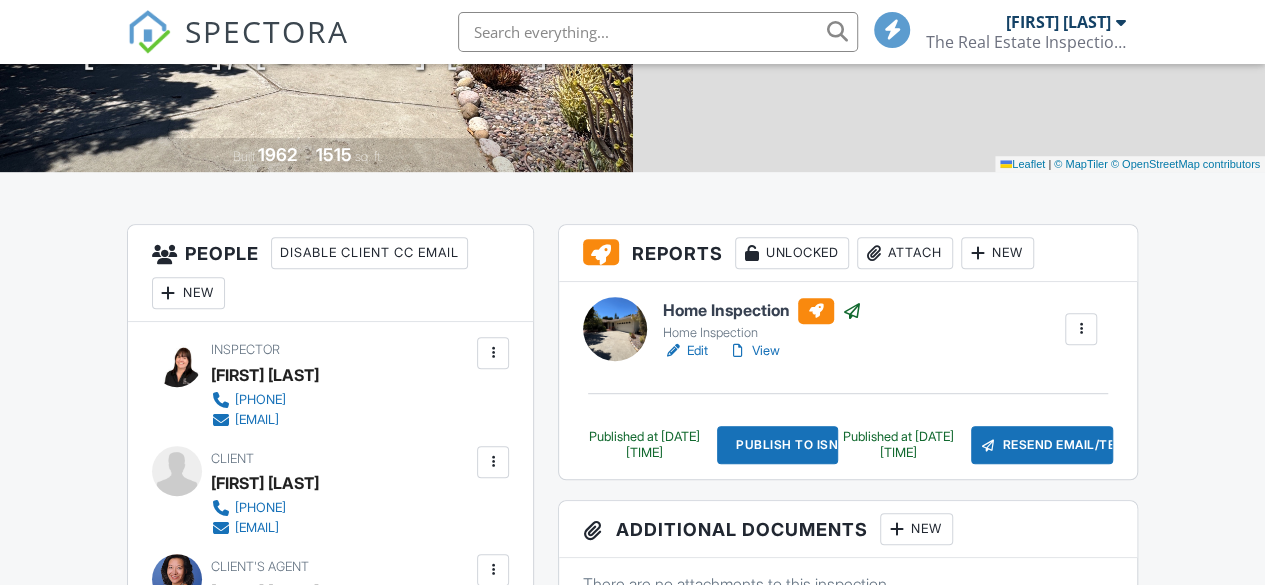 scroll, scrollTop: 362, scrollLeft: 0, axis: vertical 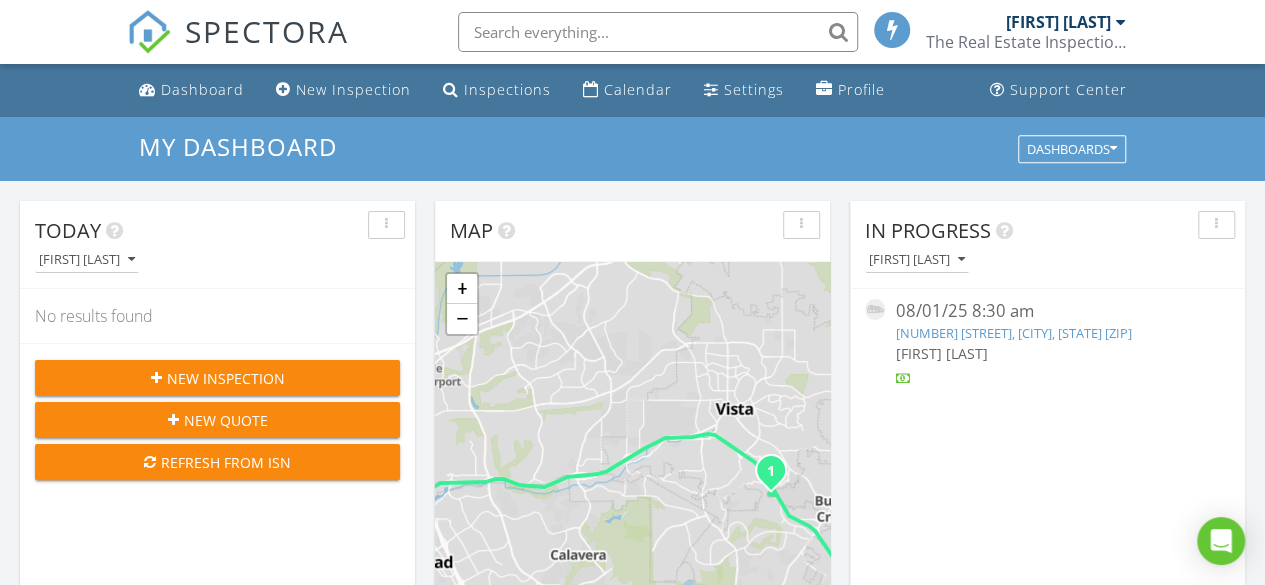 click on "[NUMBER] [STREET], [CITY], [STATE] [ZIP]" at bounding box center (1013, 333) 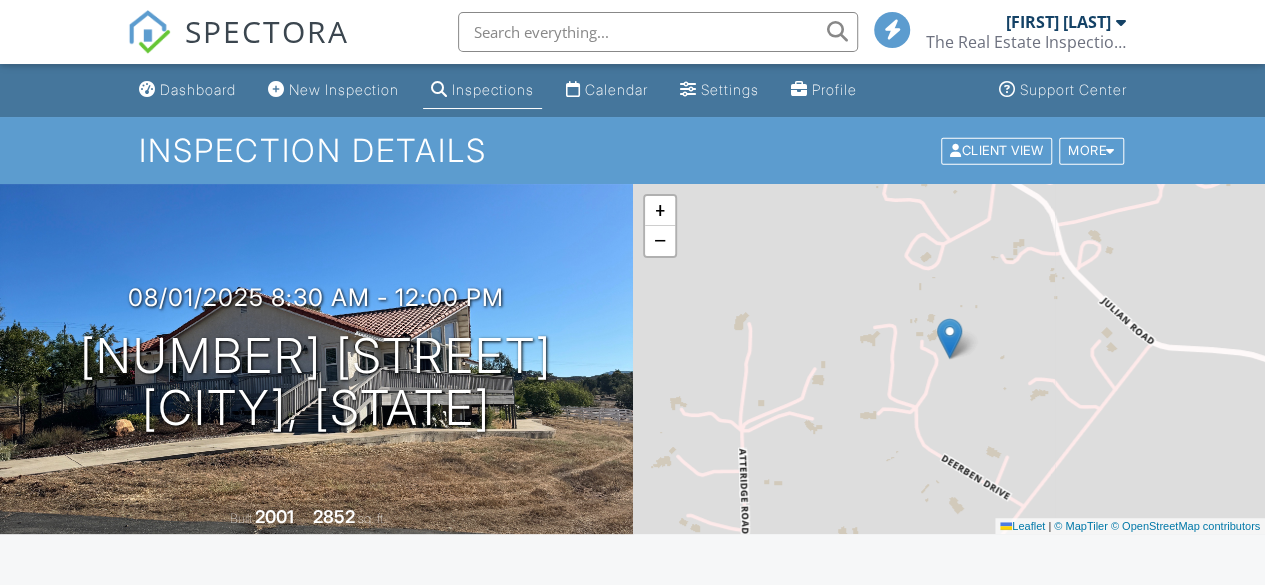 scroll, scrollTop: 291, scrollLeft: 0, axis: vertical 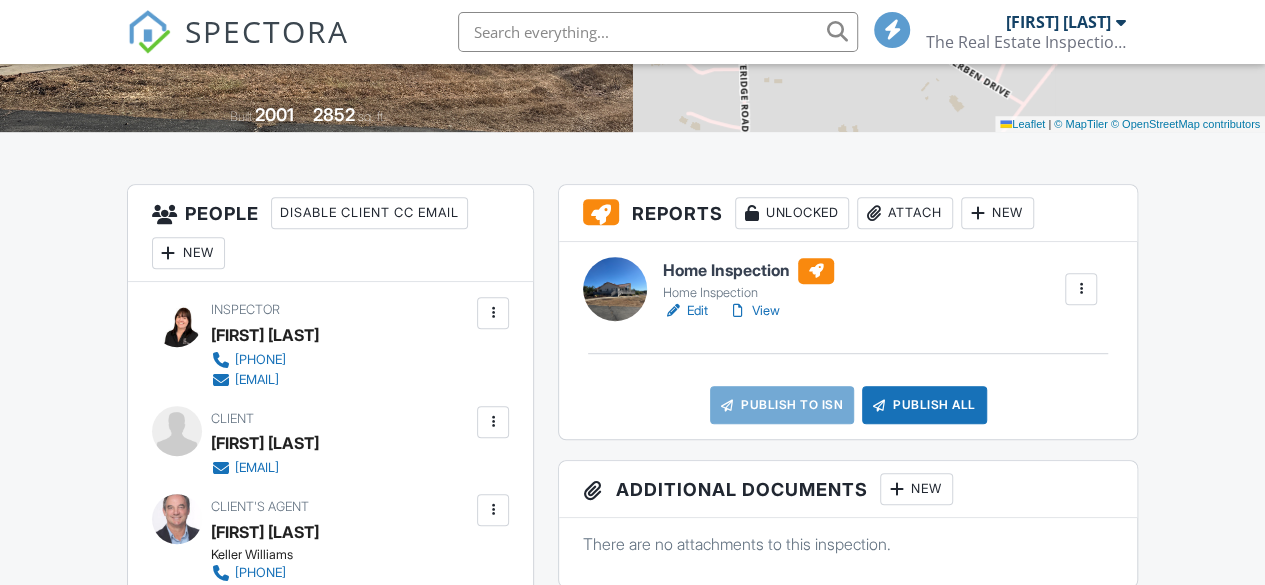 click on "View" at bounding box center (754, 311) 